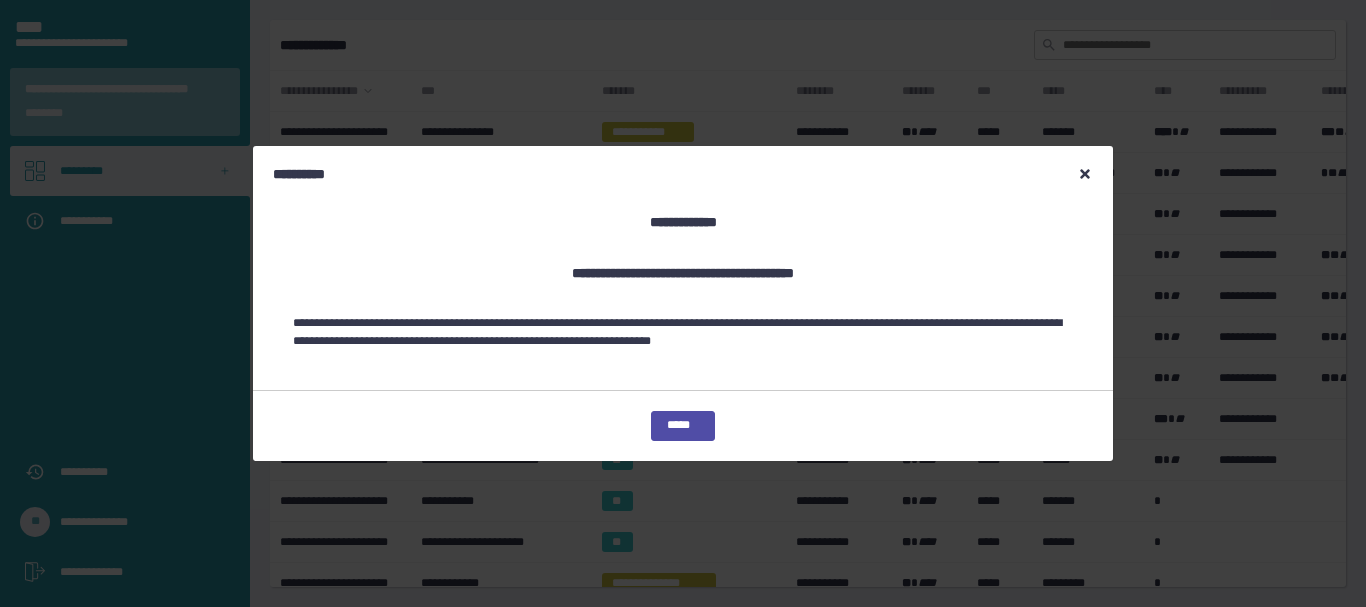 scroll, scrollTop: 0, scrollLeft: 0, axis: both 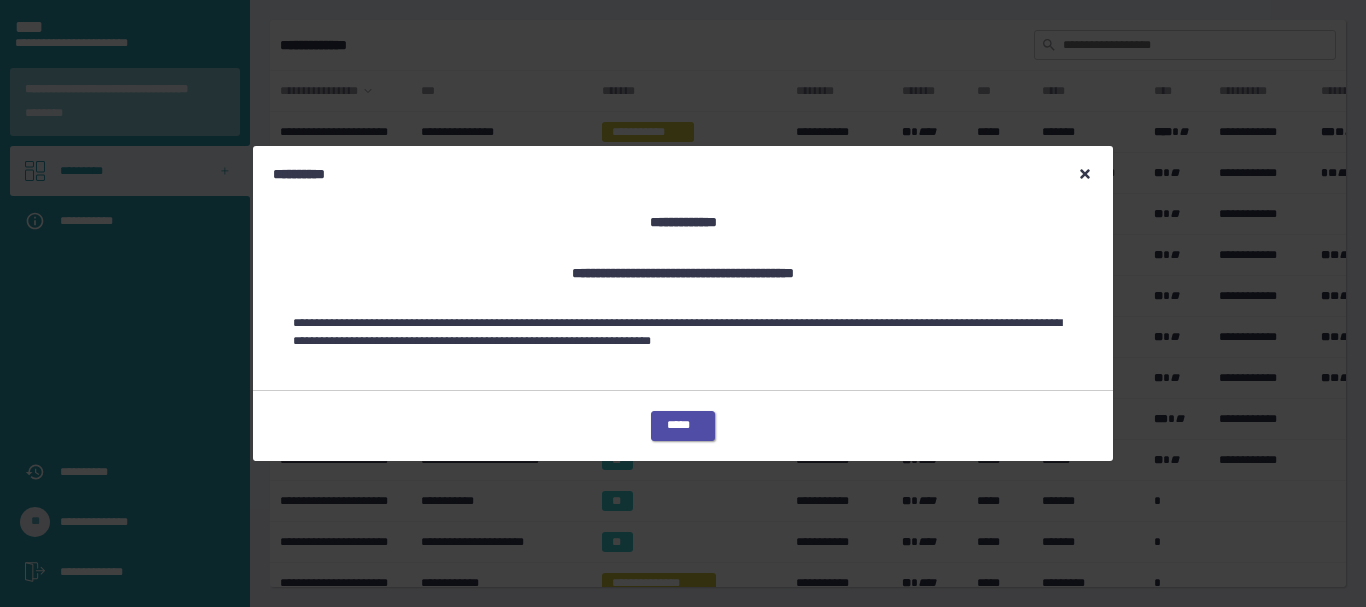 click on "*****" at bounding box center [683, 426] 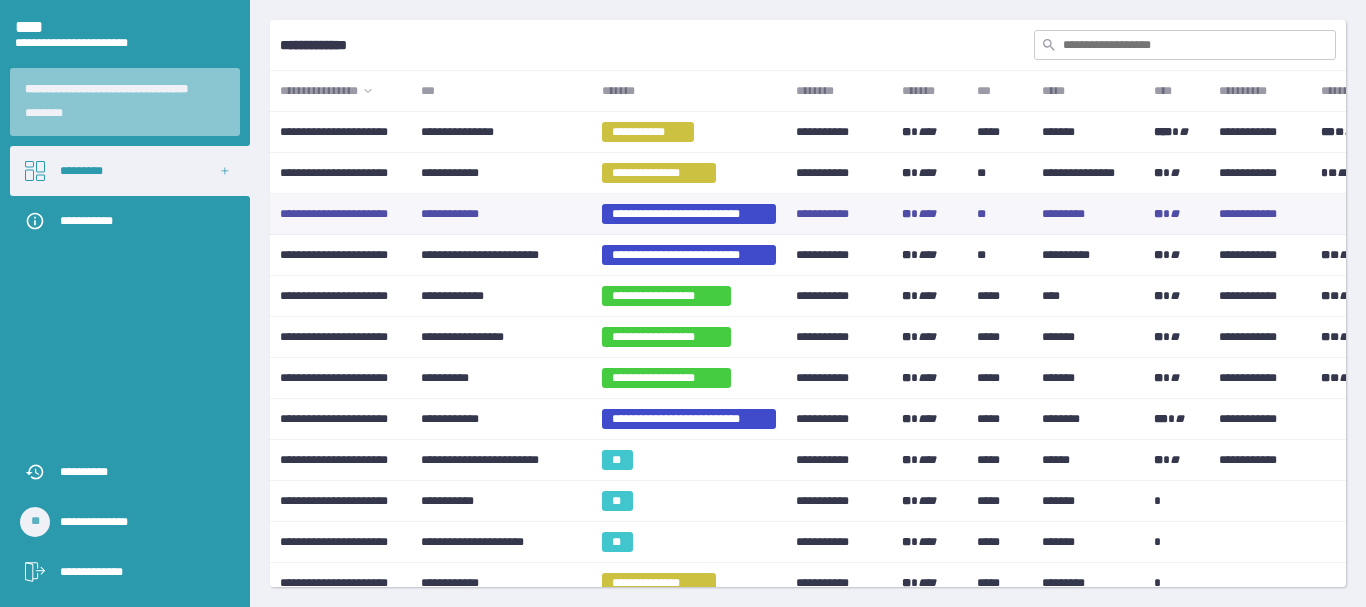 click on "**********" at bounding box center (340, 132) 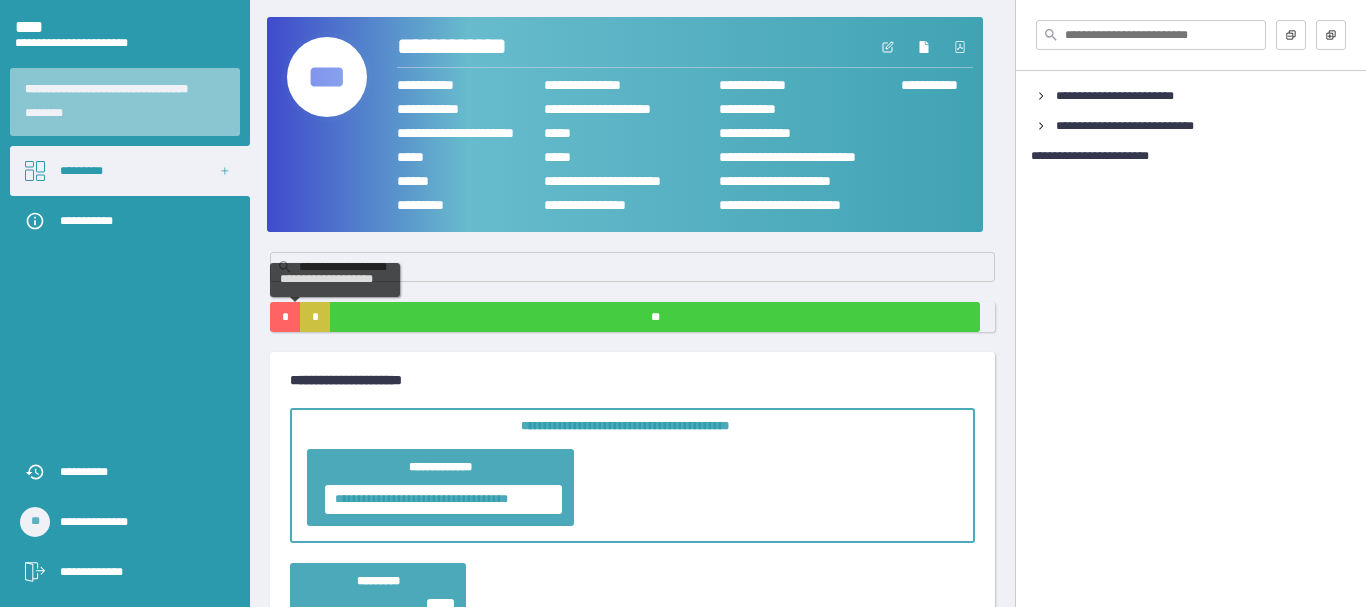 click on "*" at bounding box center (285, 317) 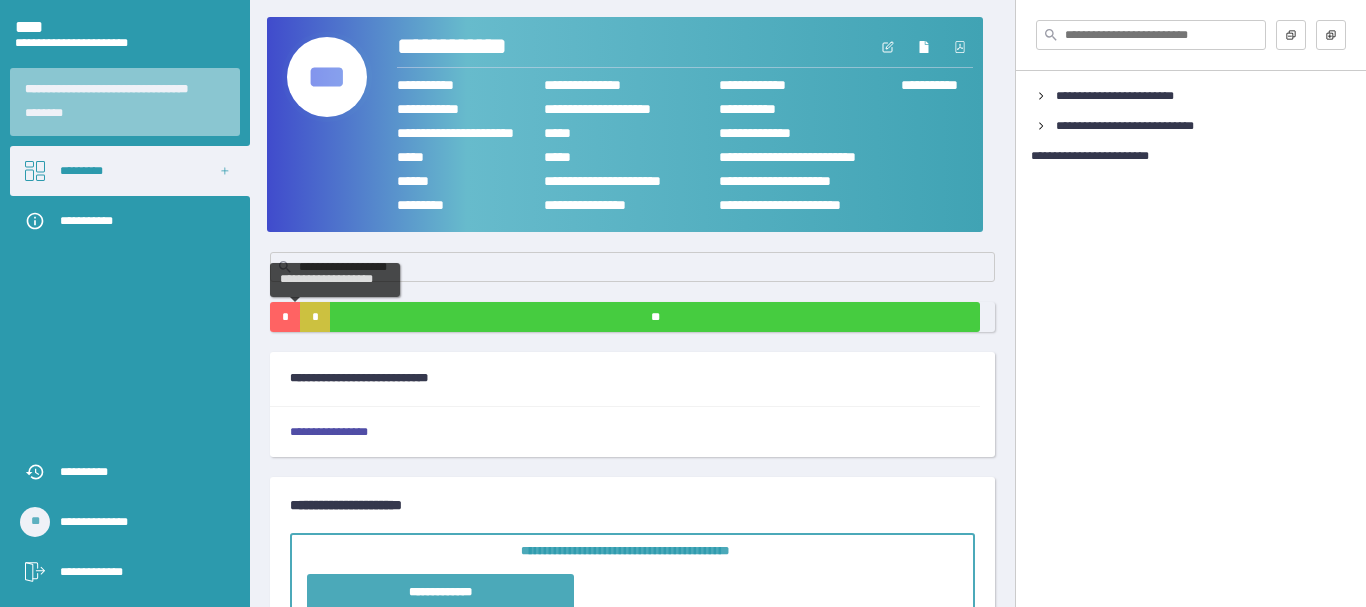 click on "*" at bounding box center (285, 317) 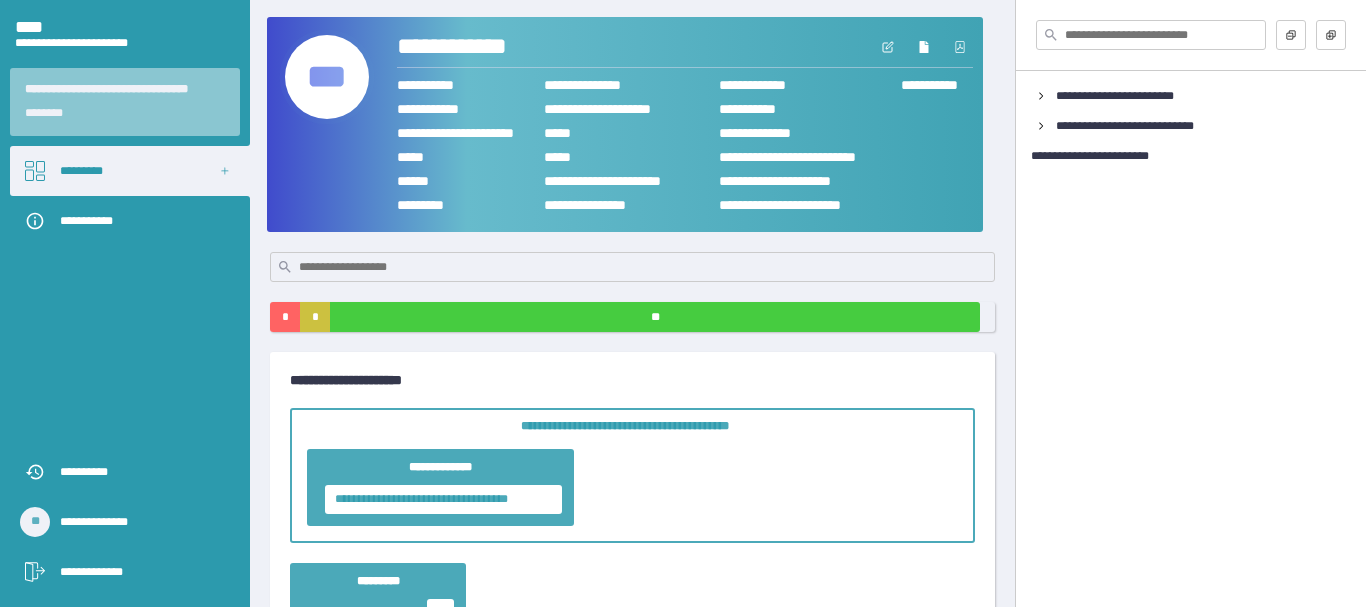 click on "***" at bounding box center (327, 77) 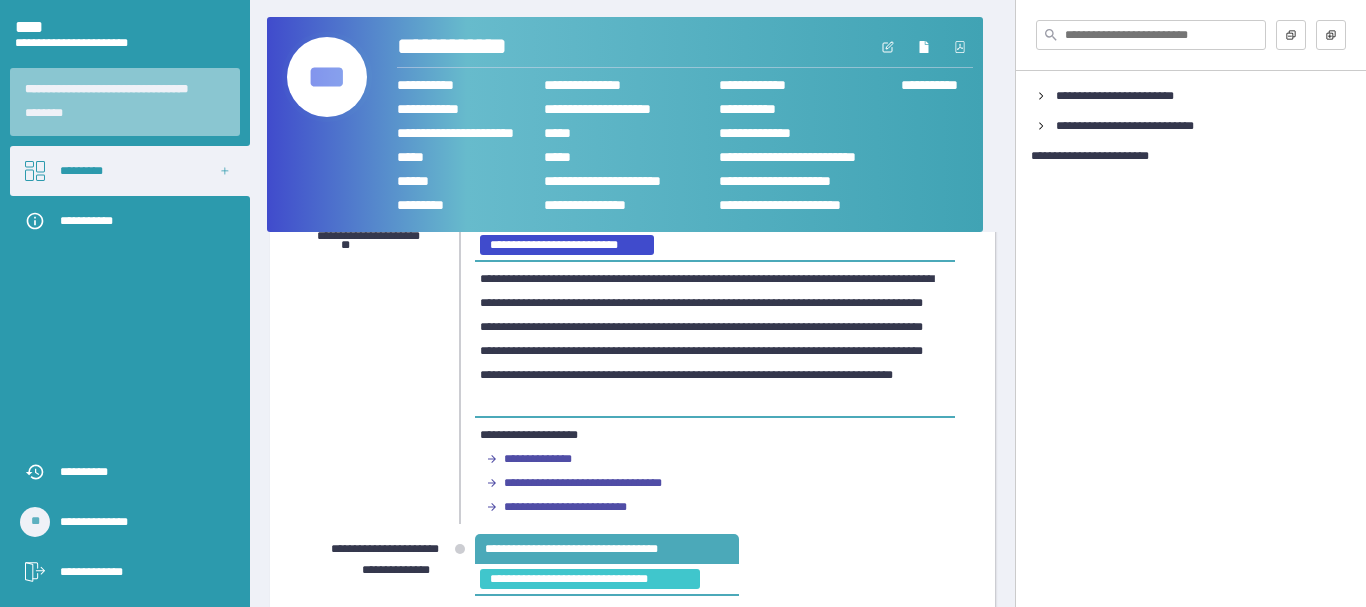 scroll, scrollTop: 99, scrollLeft: 0, axis: vertical 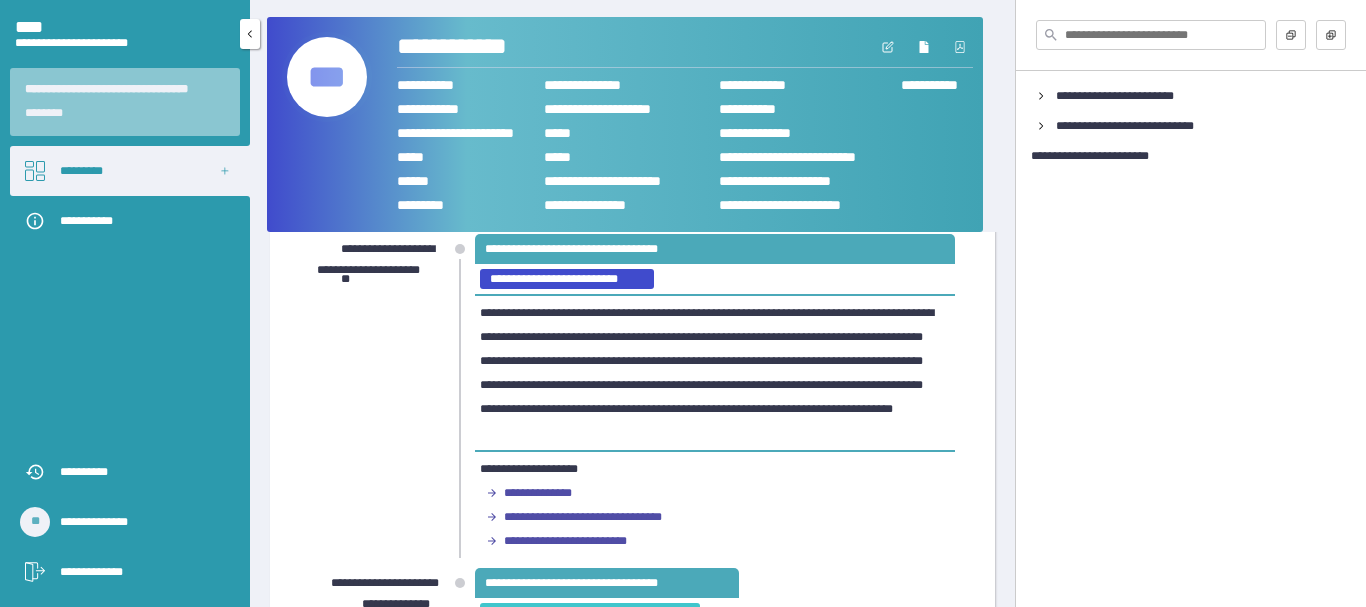 click on "*********" at bounding box center [130, 171] 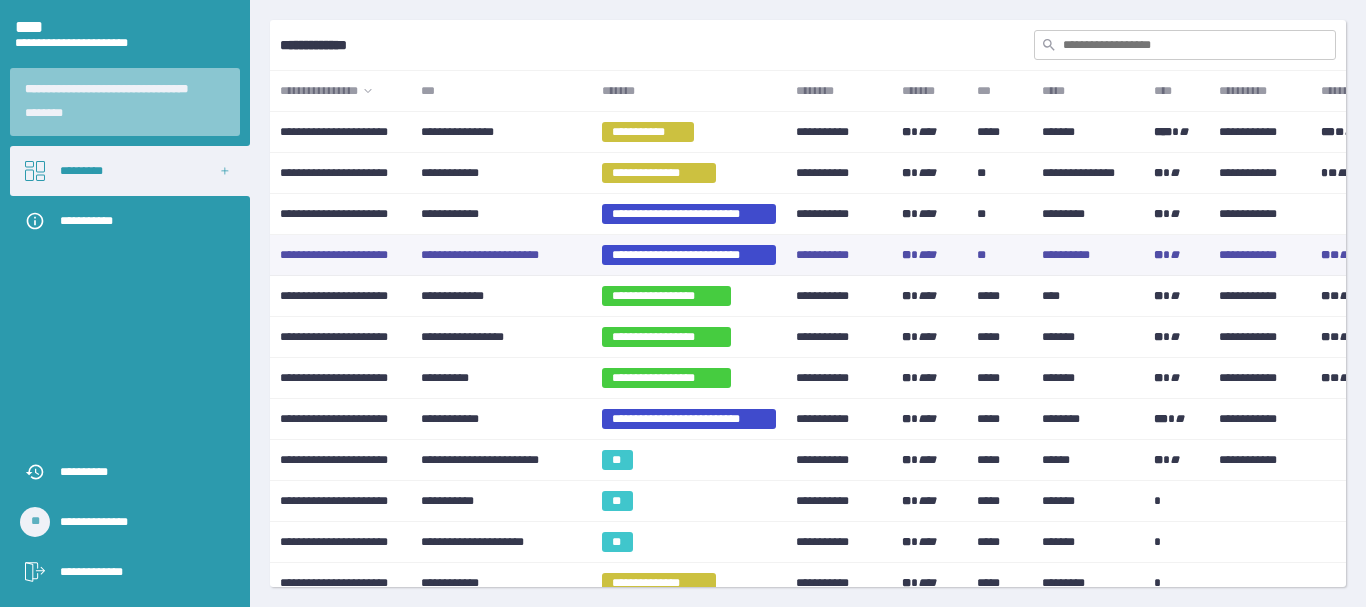 click on "**********" at bounding box center [340, 132] 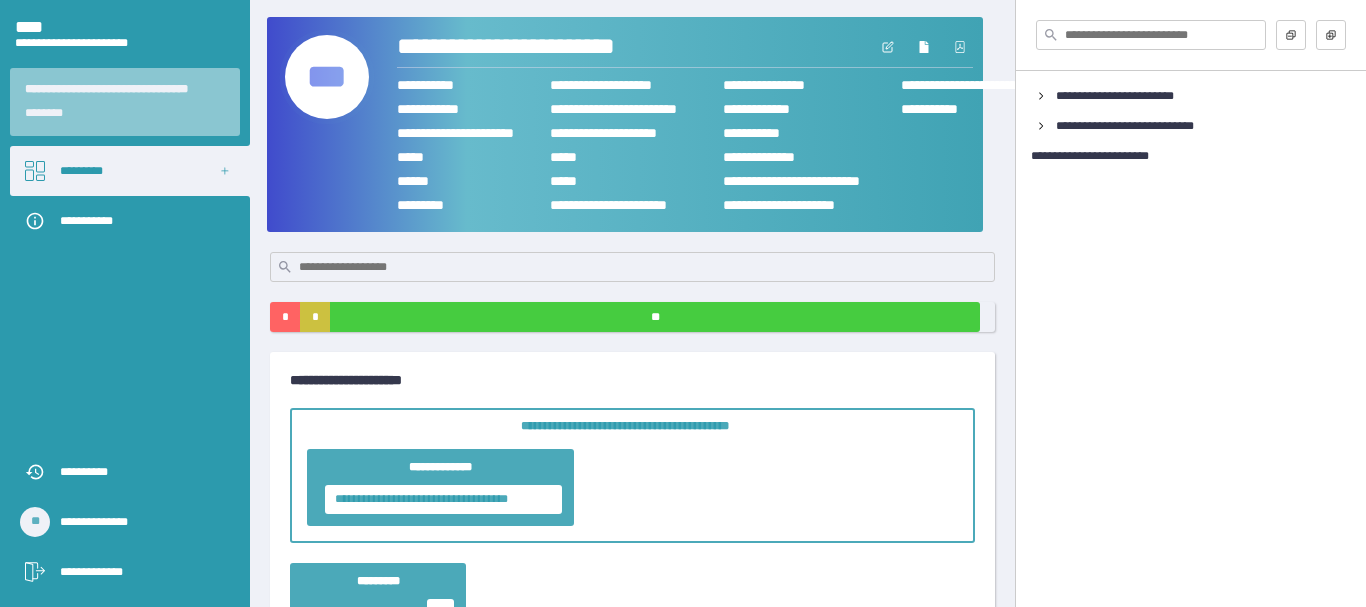 click on "***" at bounding box center (327, 77) 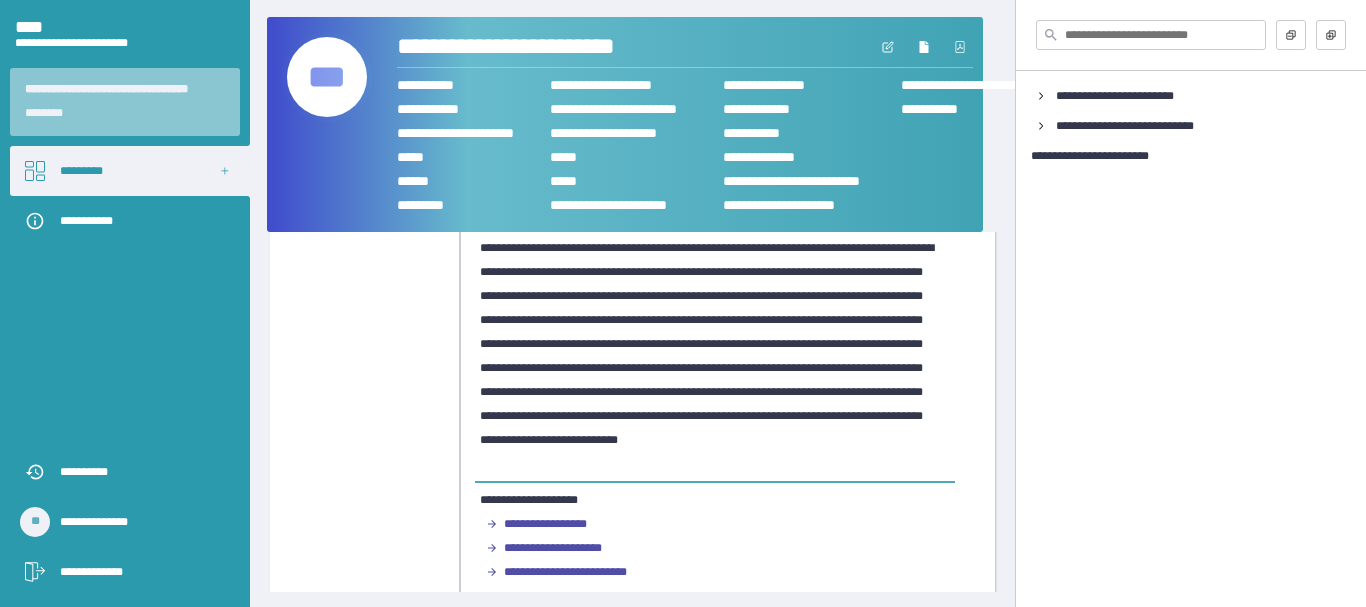 scroll, scrollTop: 200, scrollLeft: 0, axis: vertical 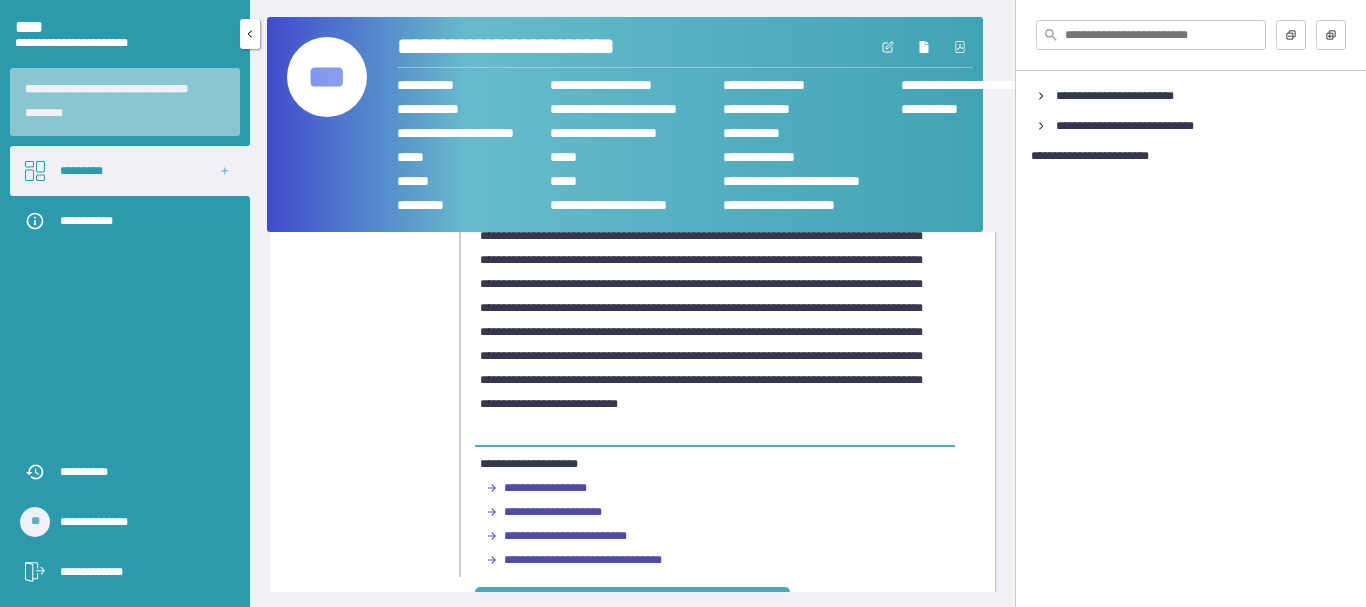 click on "*********" at bounding box center [130, 171] 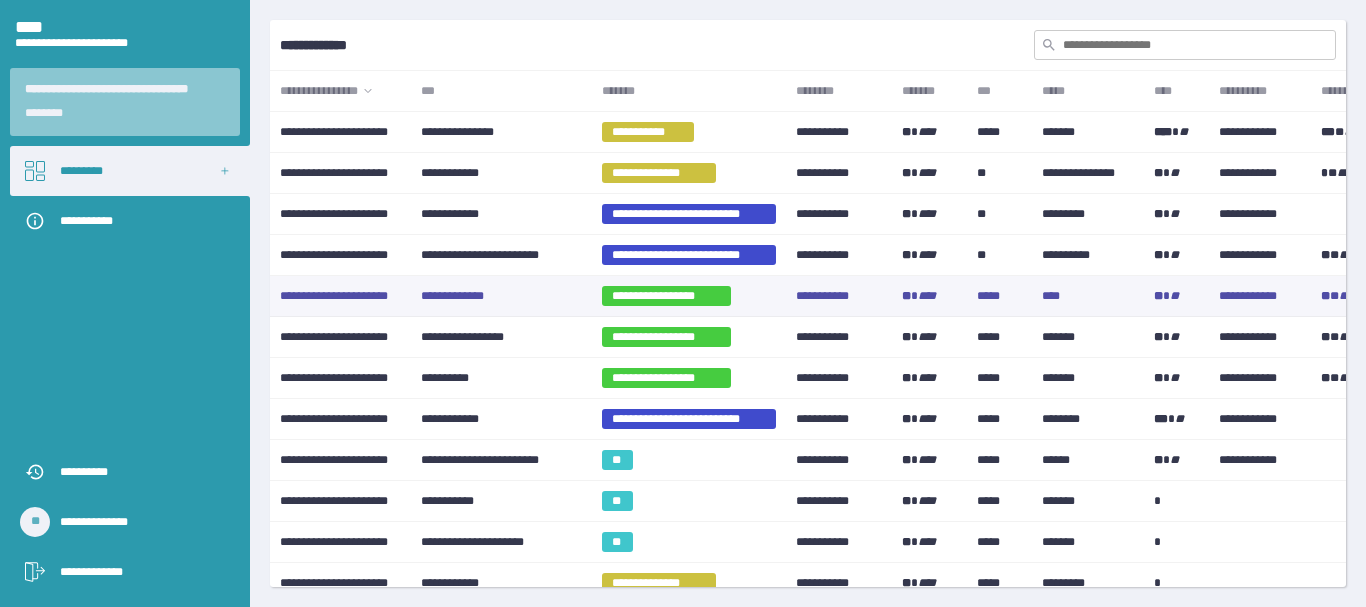 click on "**********" at bounding box center [340, 132] 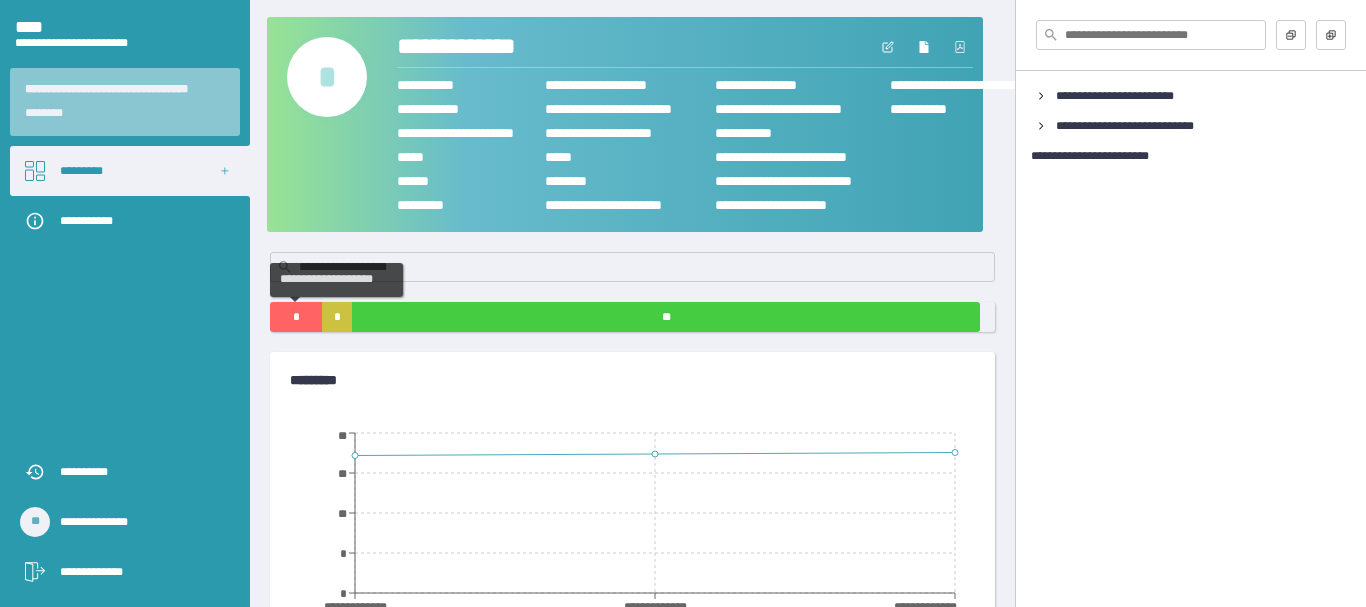 click on "*" at bounding box center (296, 317) 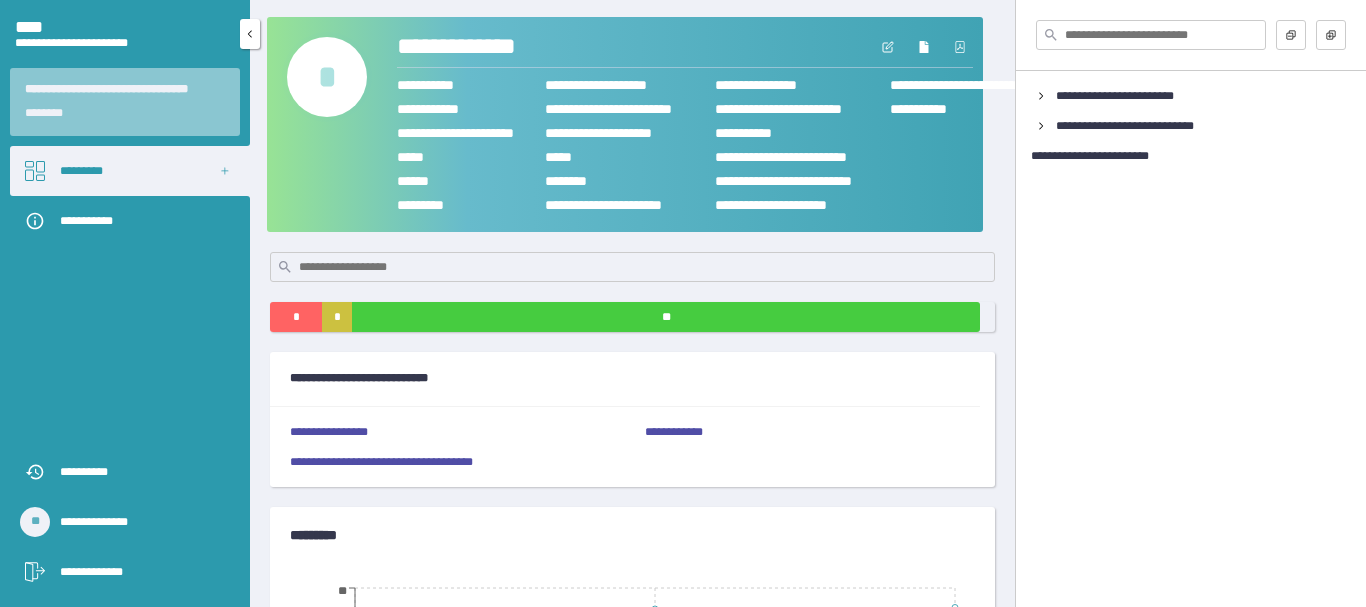 click on "*********" at bounding box center [130, 171] 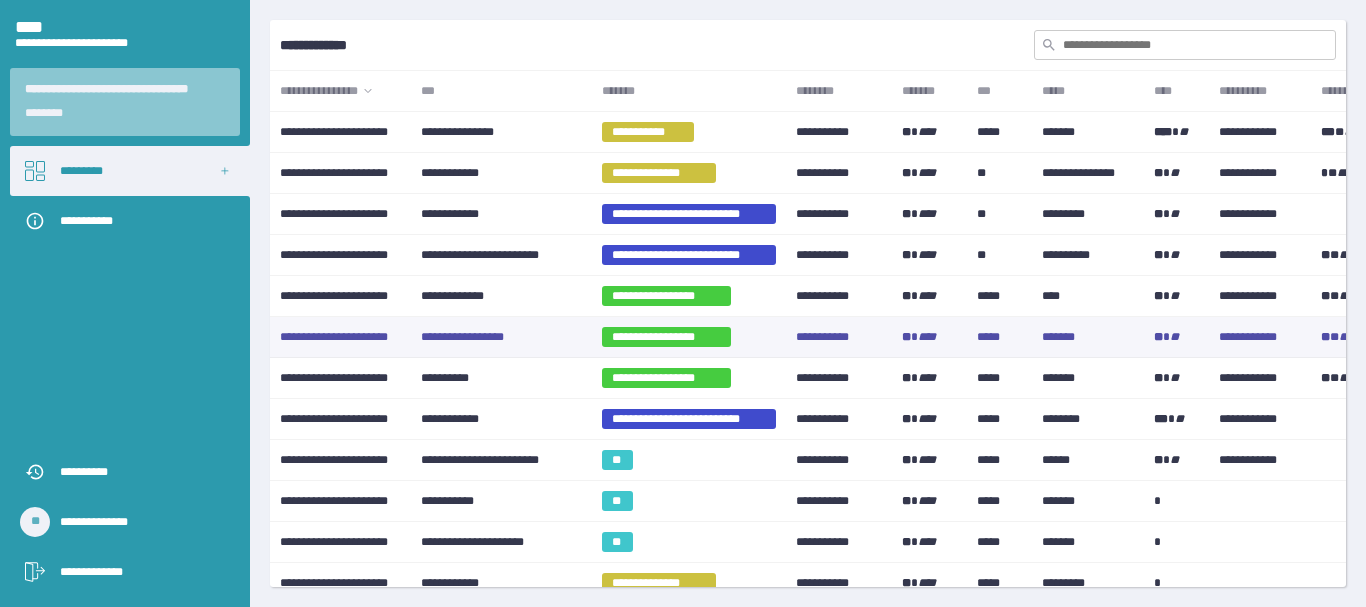click on "**********" at bounding box center (340, 132) 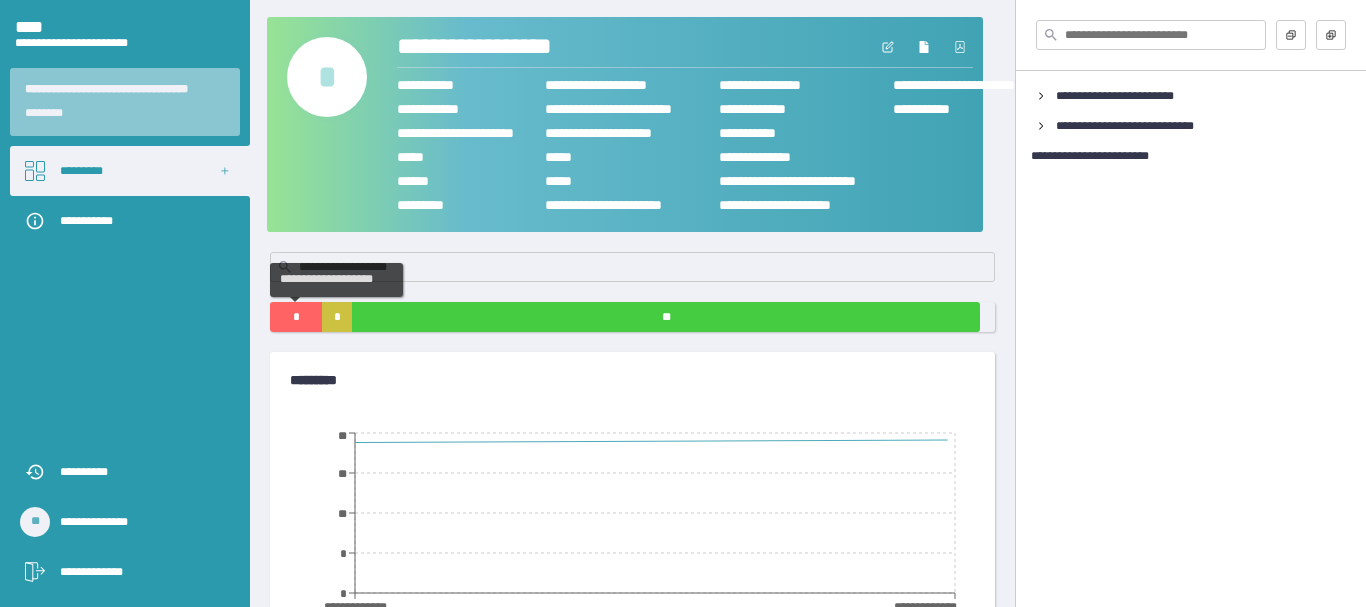 click on "*" at bounding box center [296, 317] 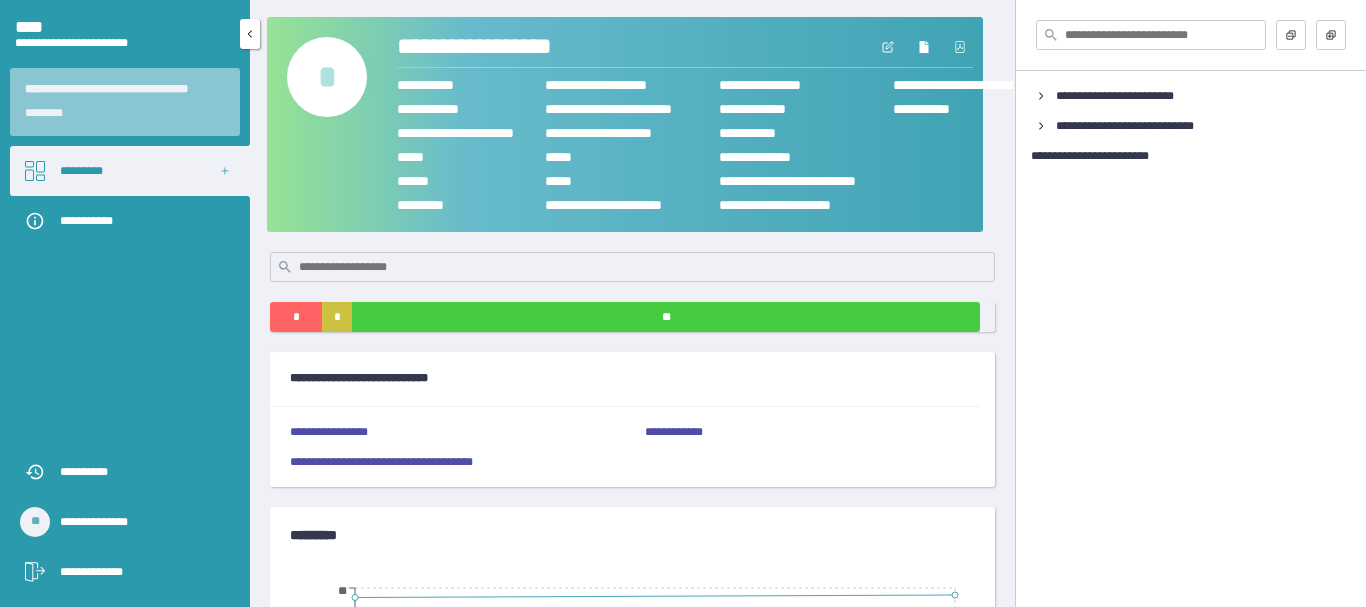 click on "*********" at bounding box center [130, 171] 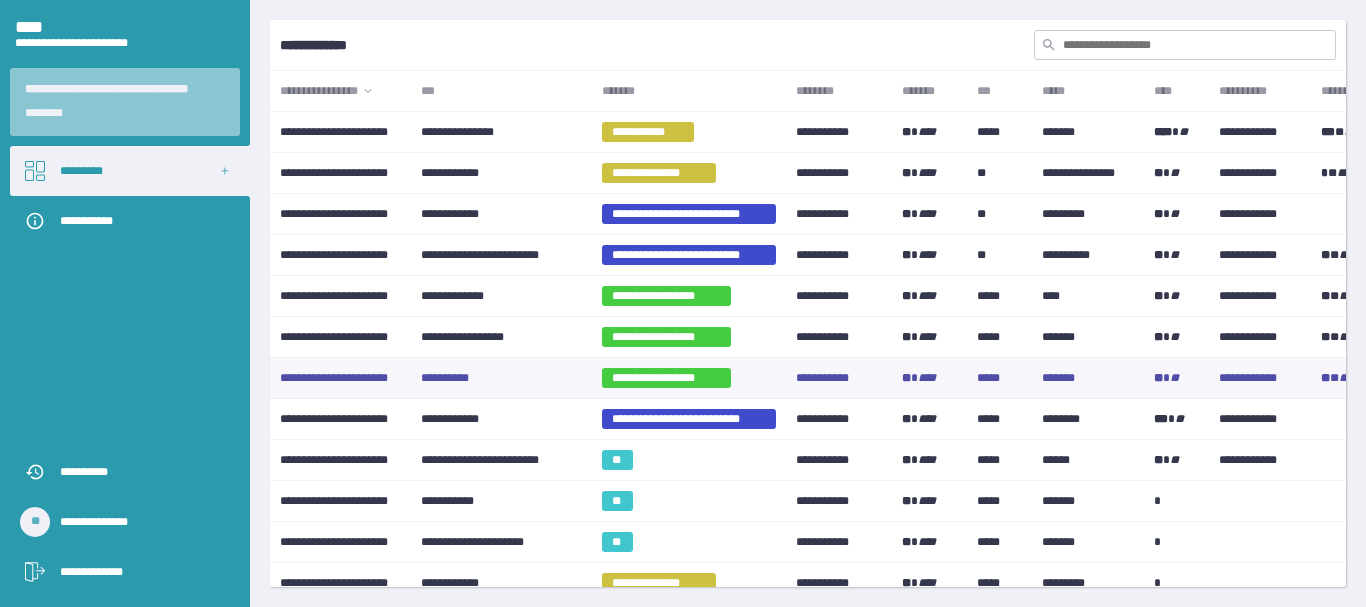 click on "**********" at bounding box center (340, 132) 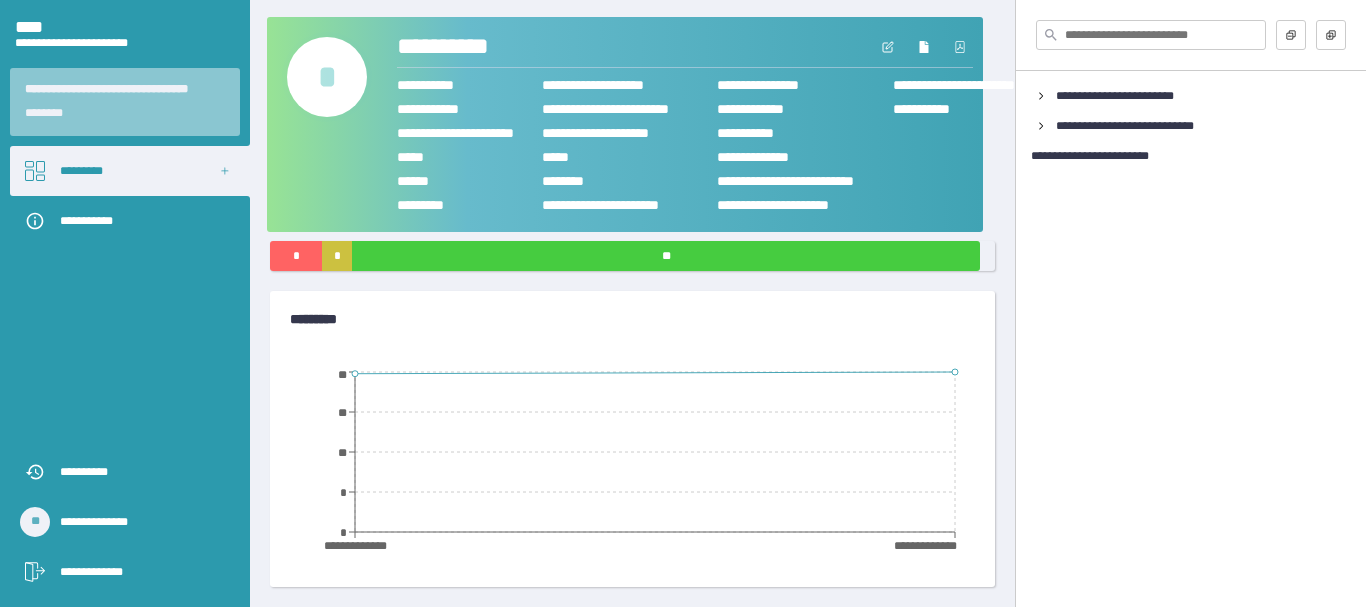 scroll, scrollTop: 0, scrollLeft: 0, axis: both 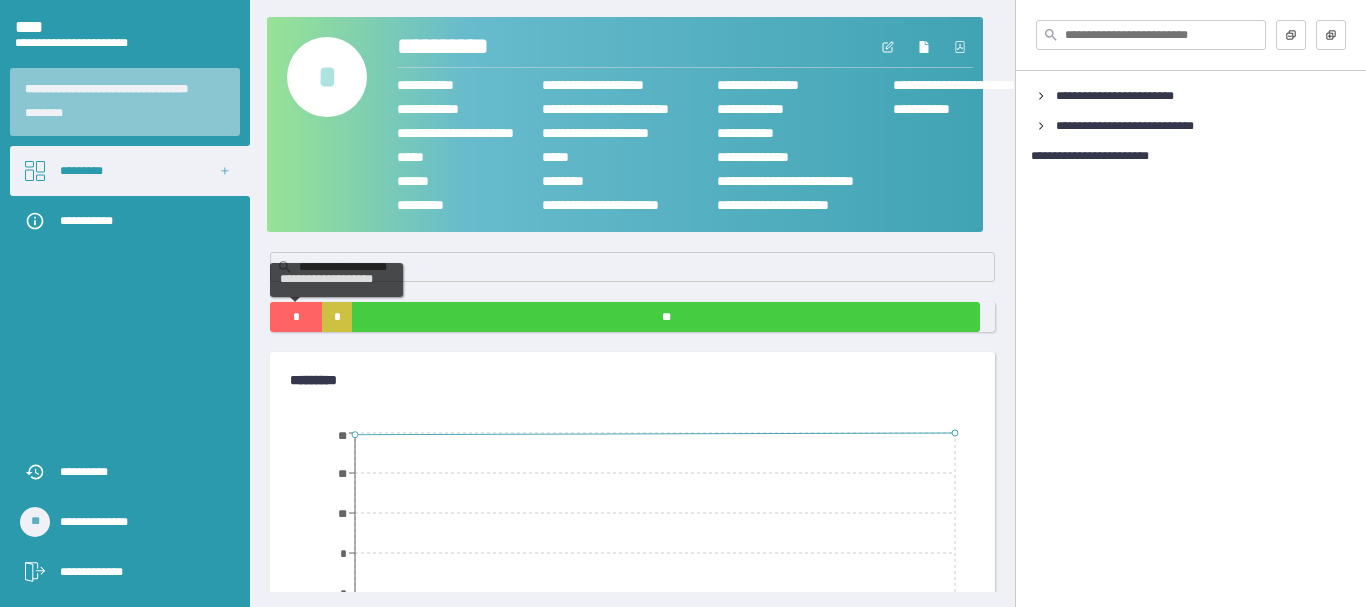click on "*" at bounding box center [296, 317] 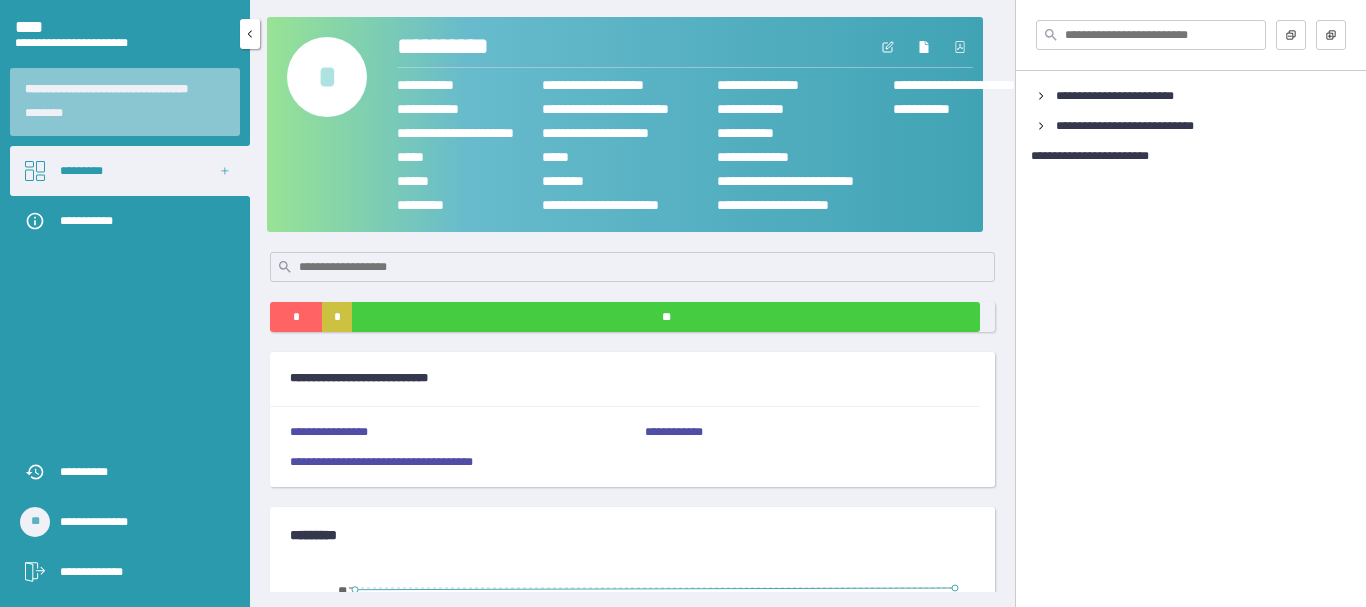 click on "*********" at bounding box center (130, 171) 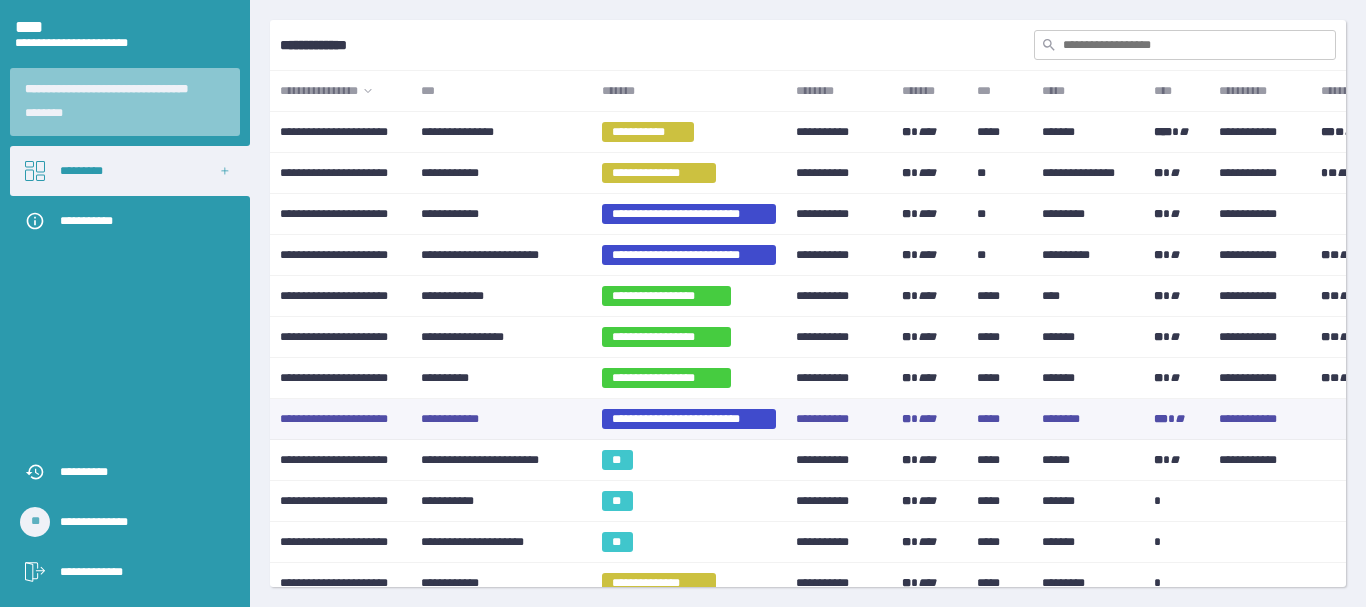 click on "**********" at bounding box center (340, 132) 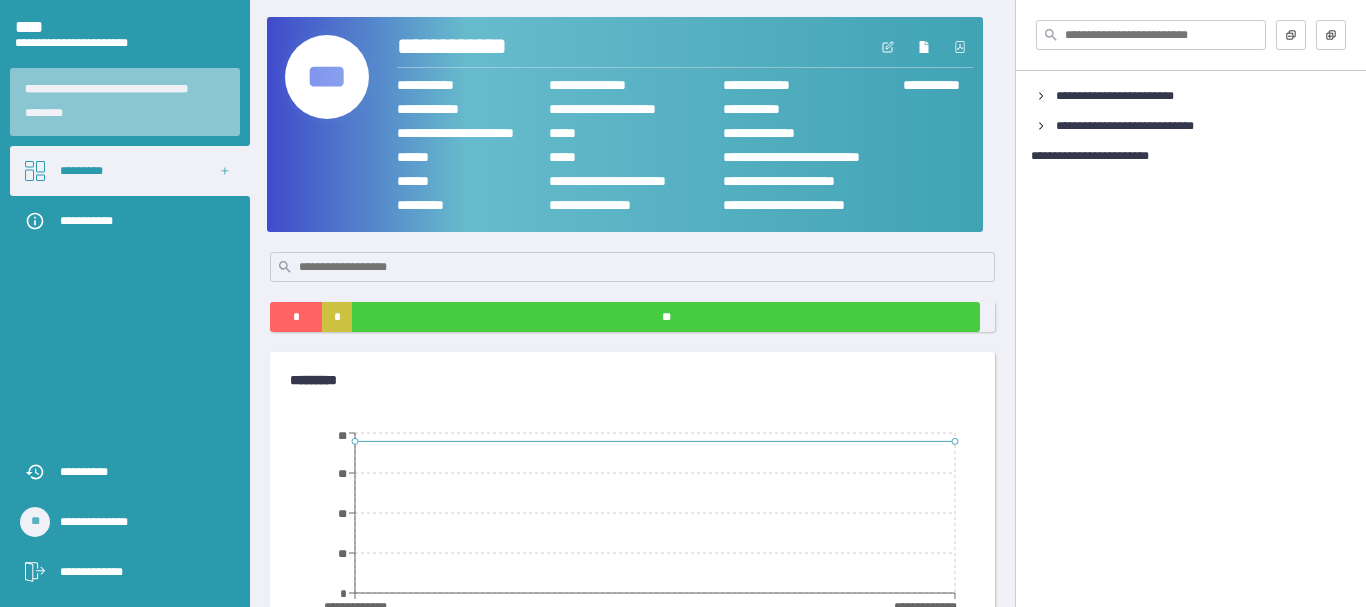 click on "***" at bounding box center [327, 77] 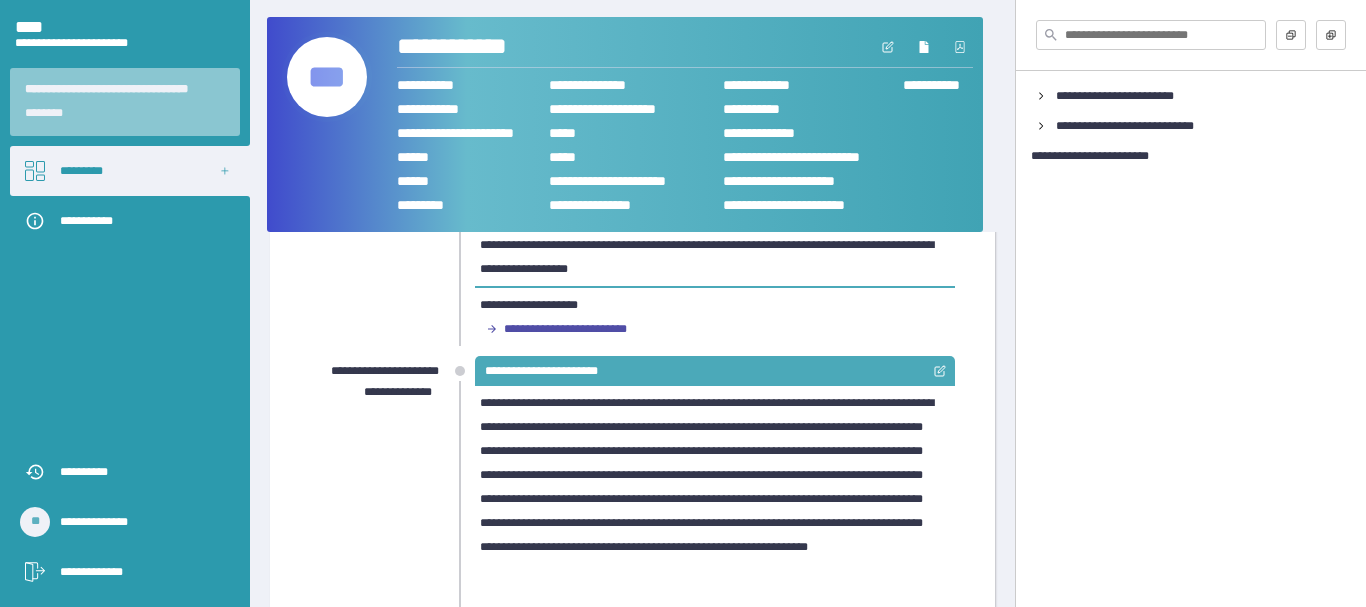 scroll, scrollTop: 0, scrollLeft: 0, axis: both 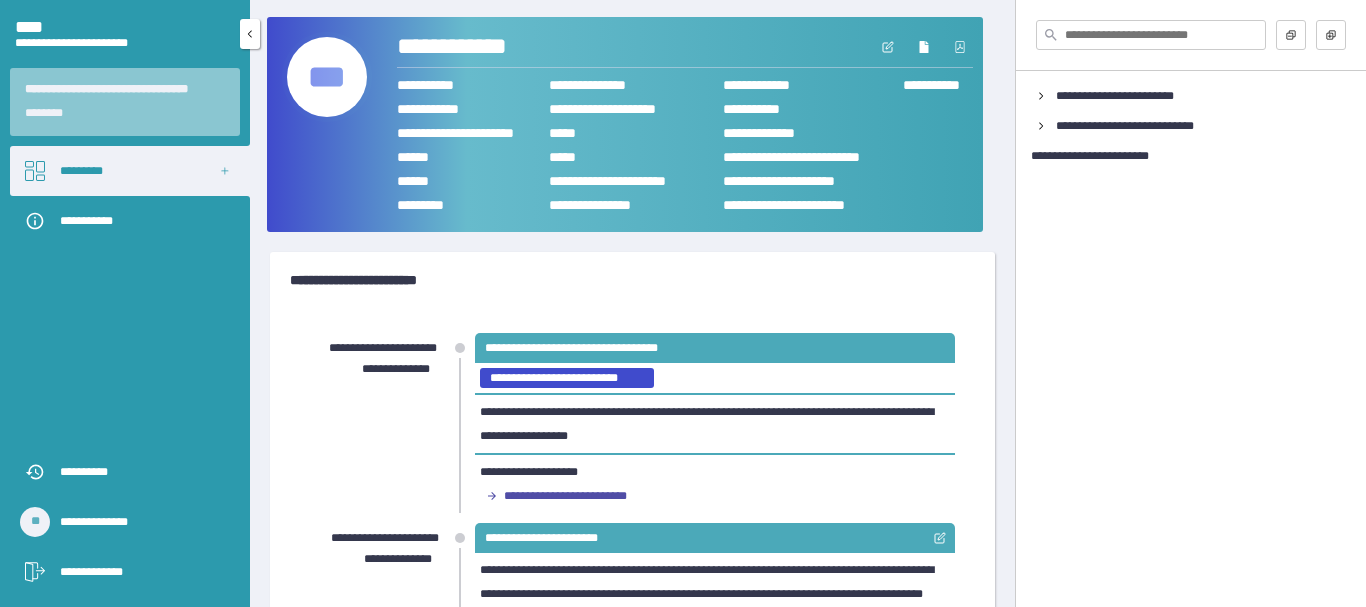 click on "*********" at bounding box center [130, 171] 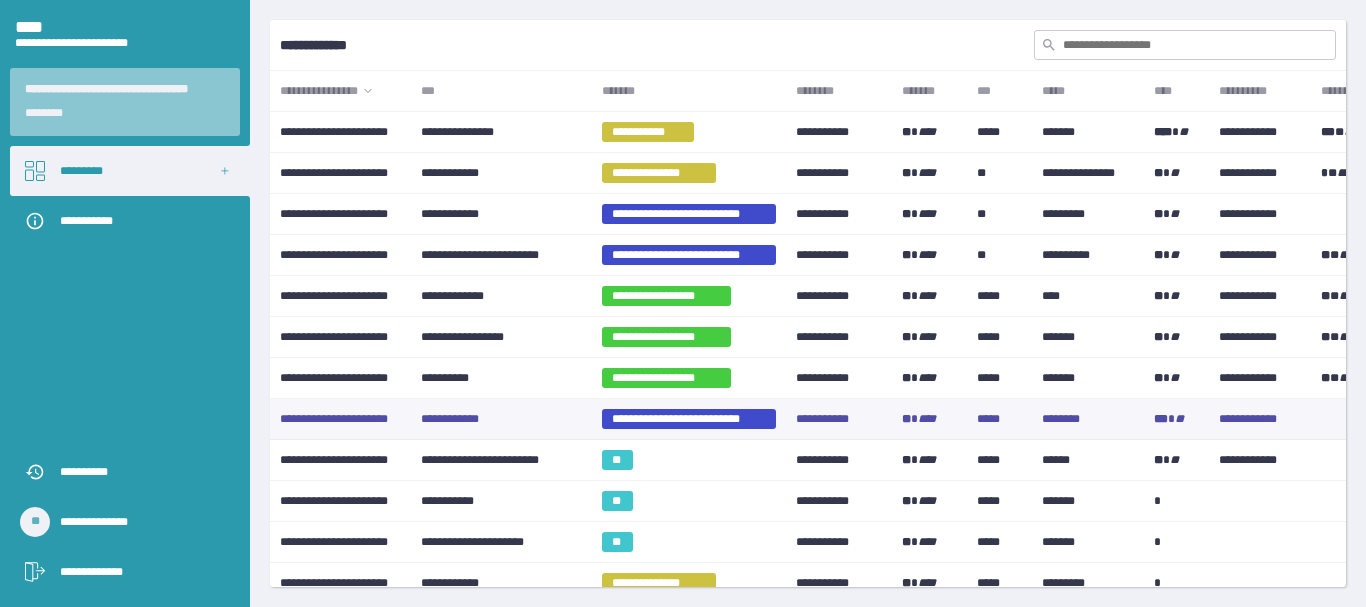 scroll, scrollTop: 31, scrollLeft: 0, axis: vertical 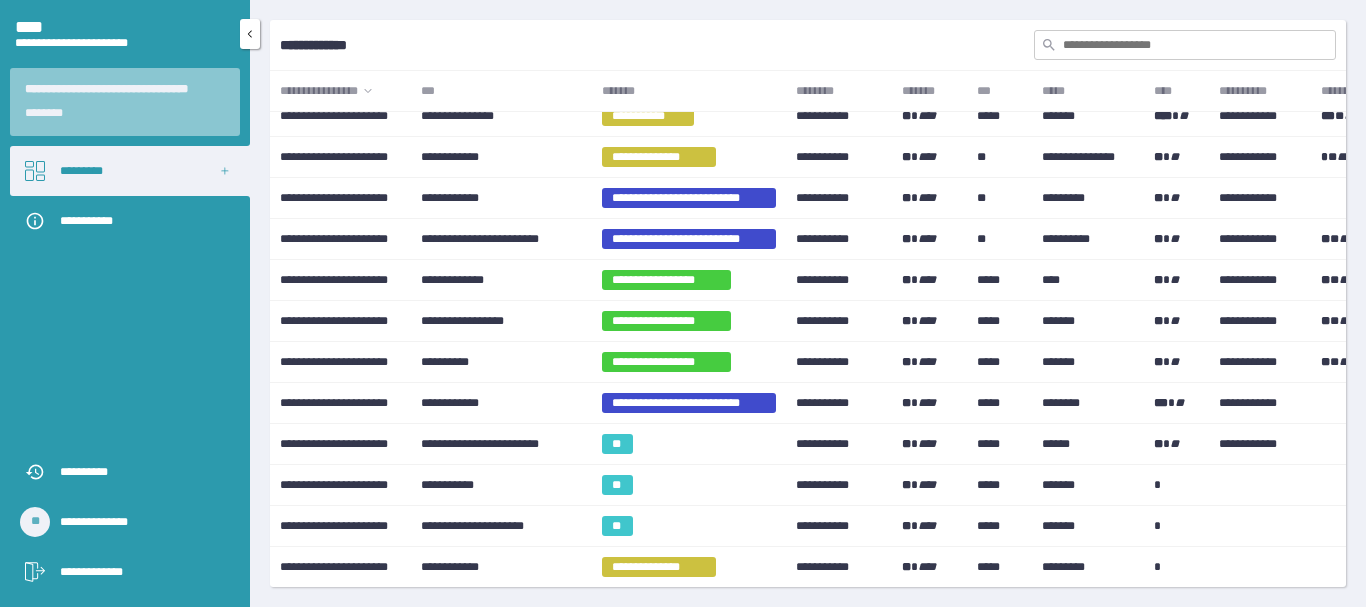 click on "**********" at bounding box center (140, 221) 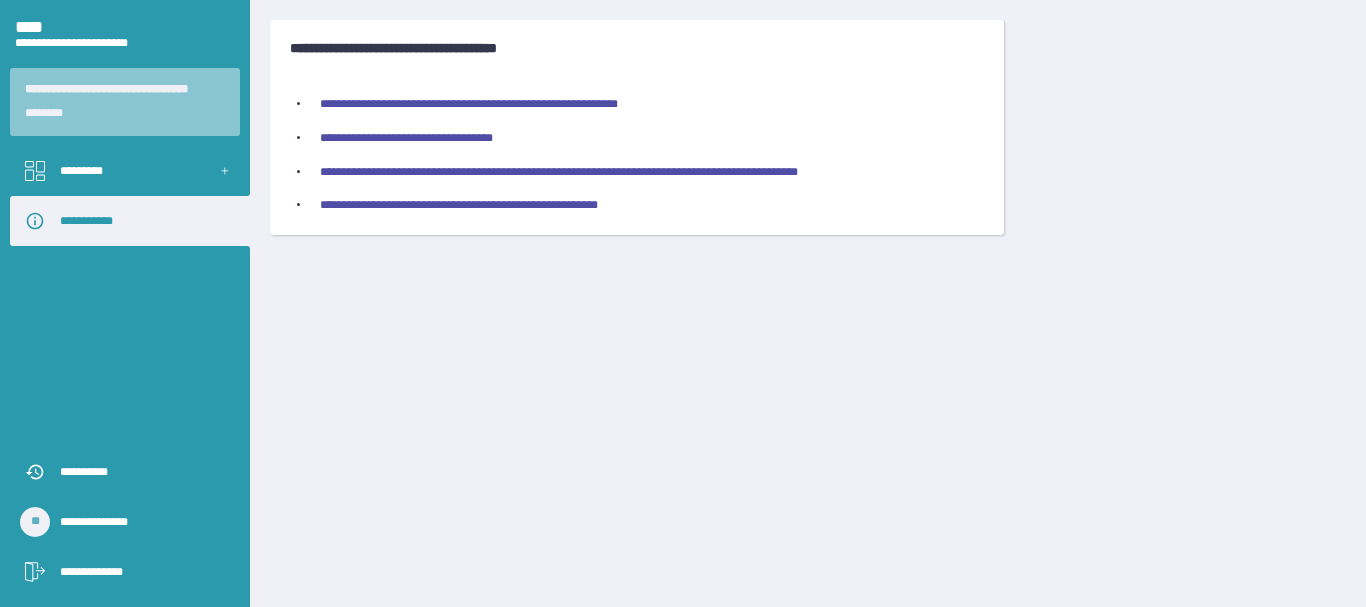 click on "**********" at bounding box center [469, 104] 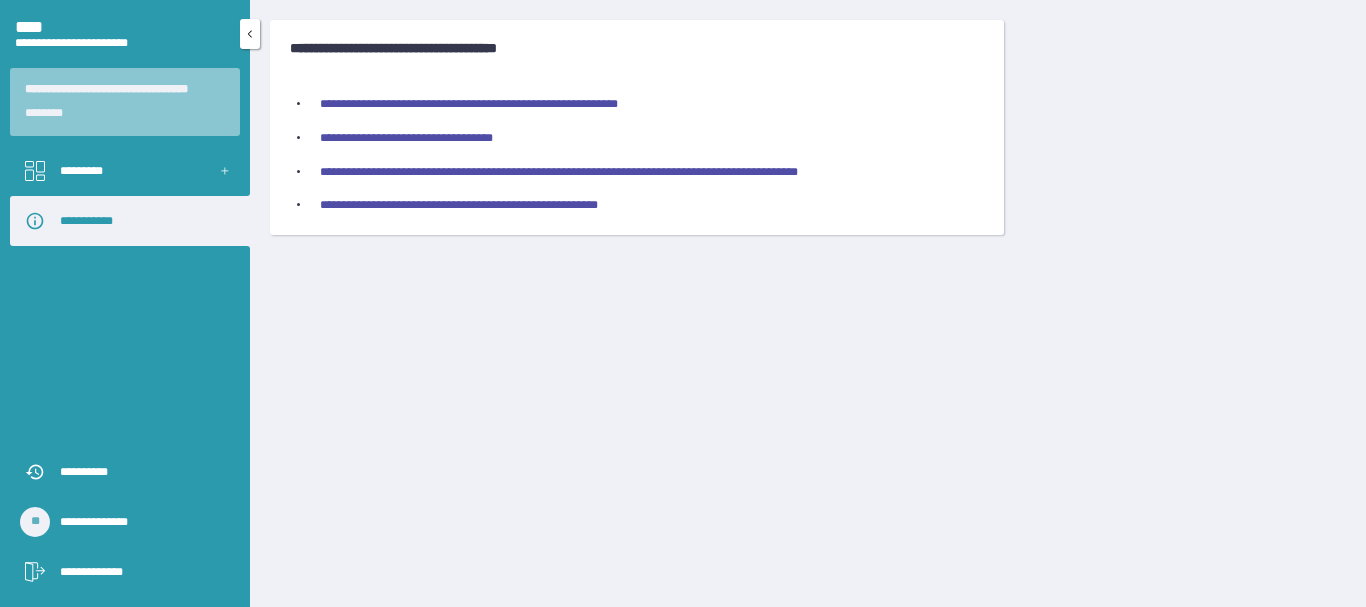 click on "*********" at bounding box center (130, 171) 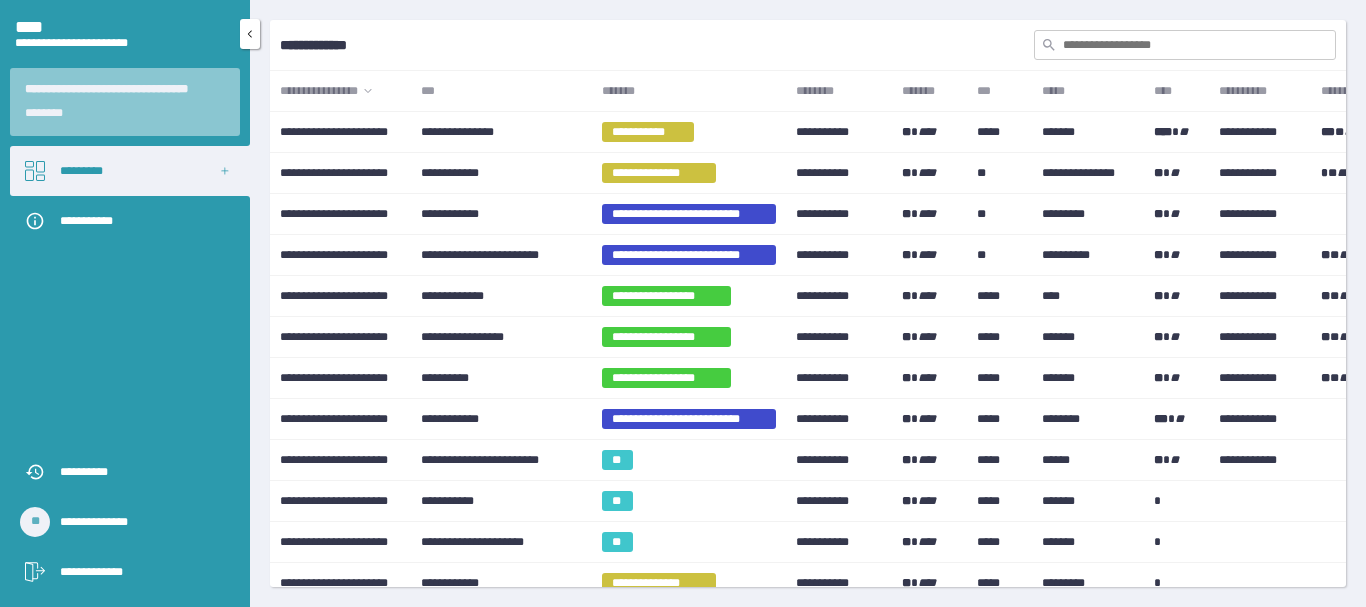click at bounding box center (250, 34) 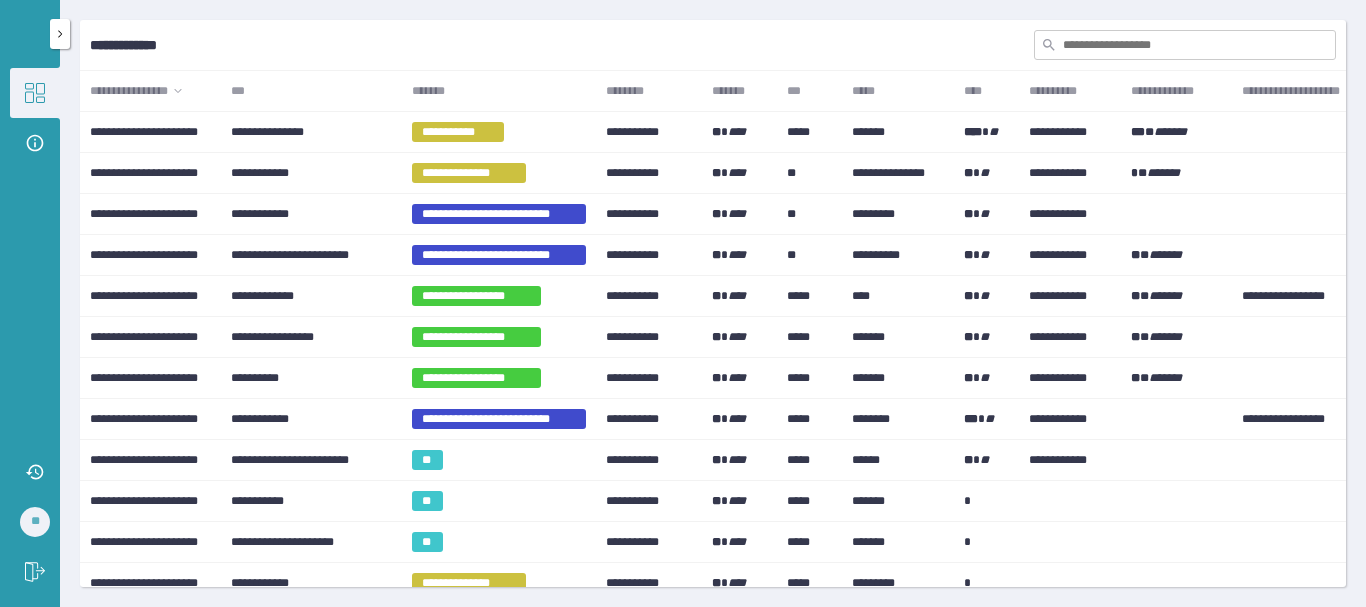 click at bounding box center [60, 34] 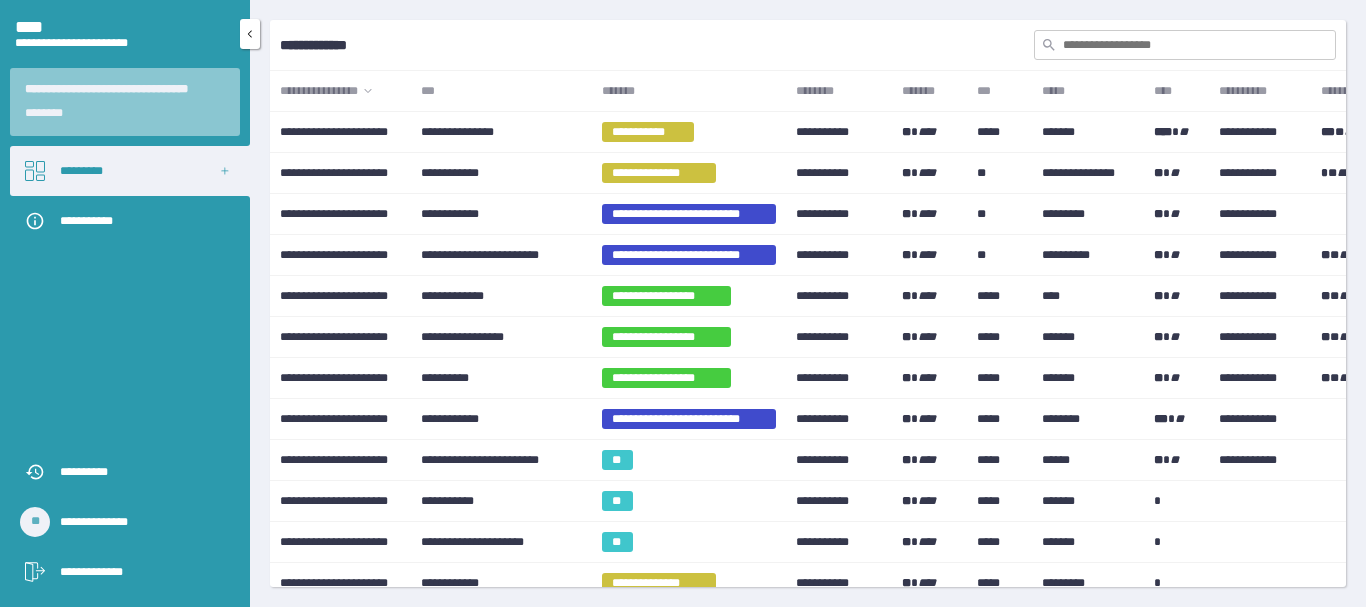 click on "**********" at bounding box center (140, 572) 